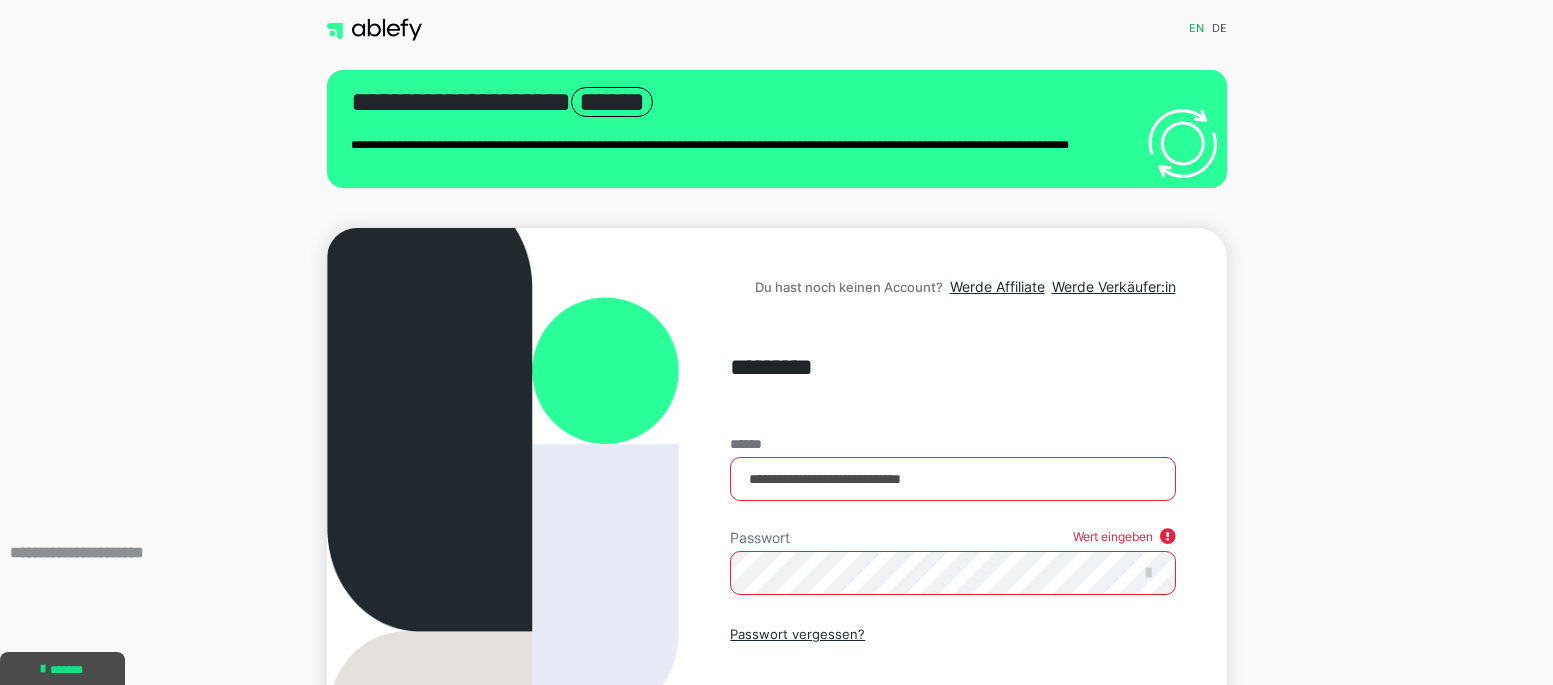 scroll, scrollTop: 200, scrollLeft: 0, axis: vertical 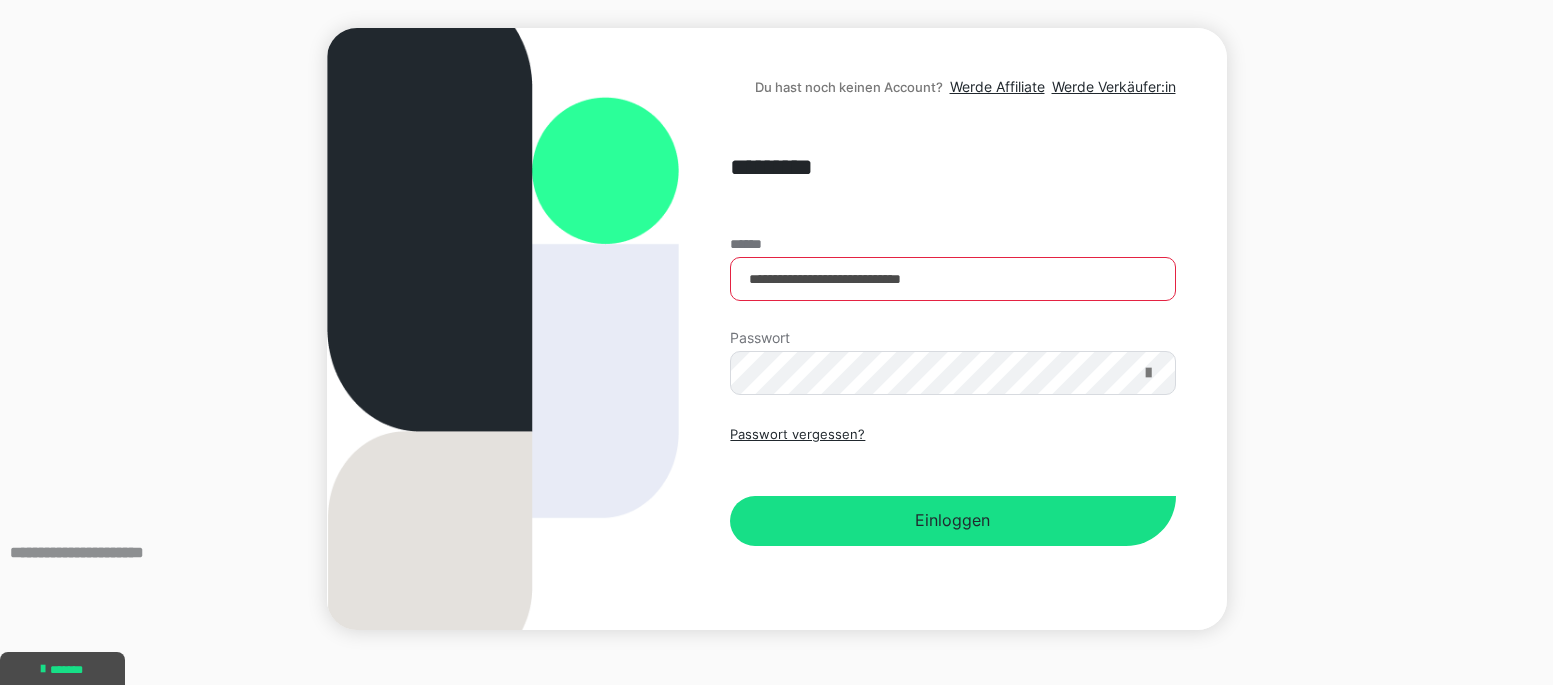 click at bounding box center (1148, 373) 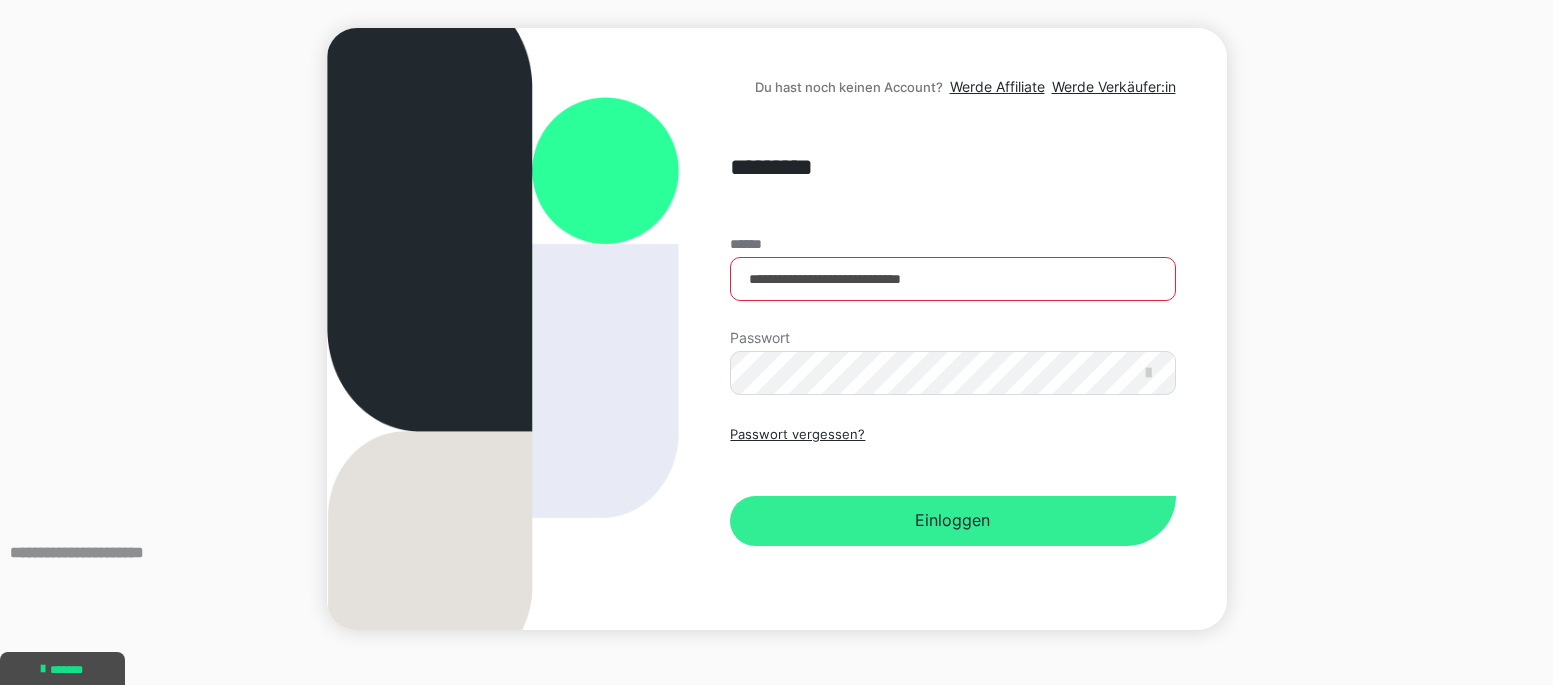 click on "Einloggen" at bounding box center (952, 521) 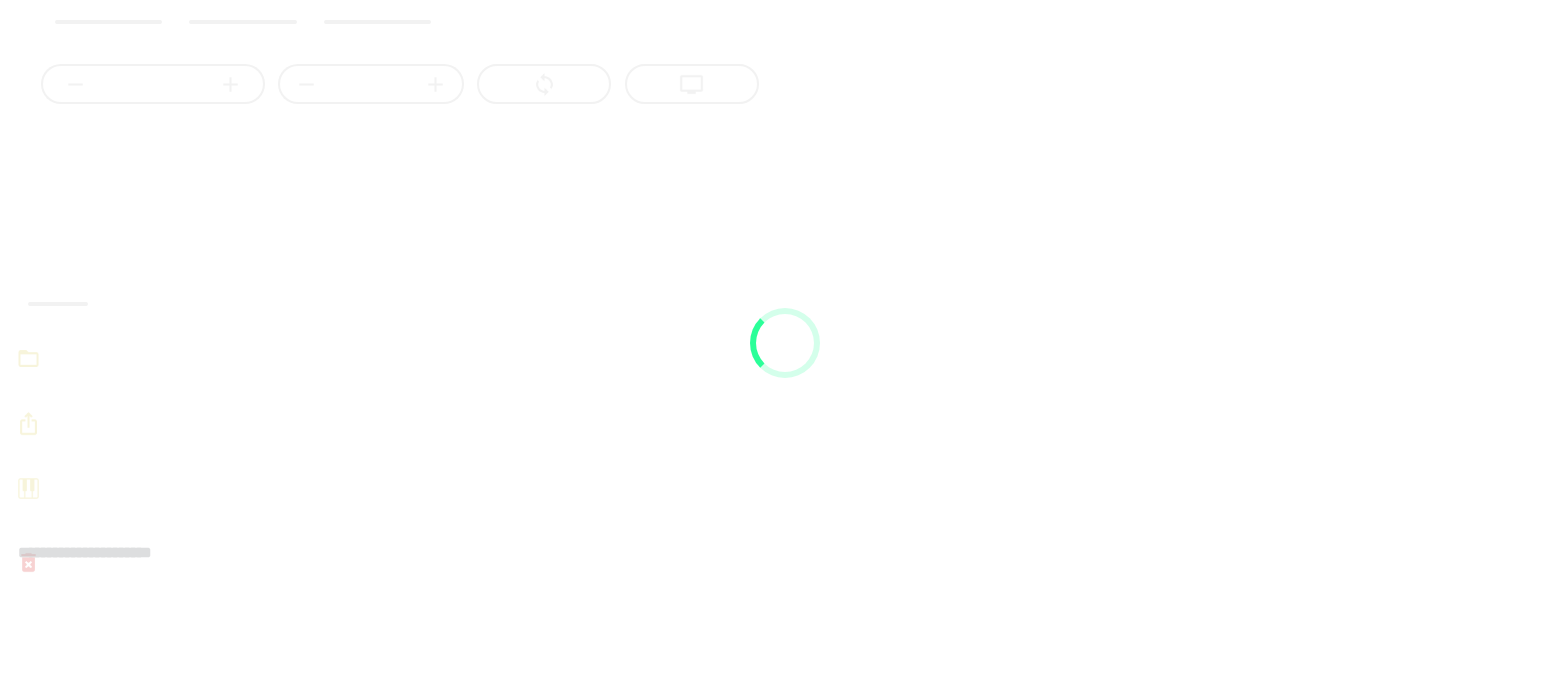 scroll, scrollTop: 0, scrollLeft: 0, axis: both 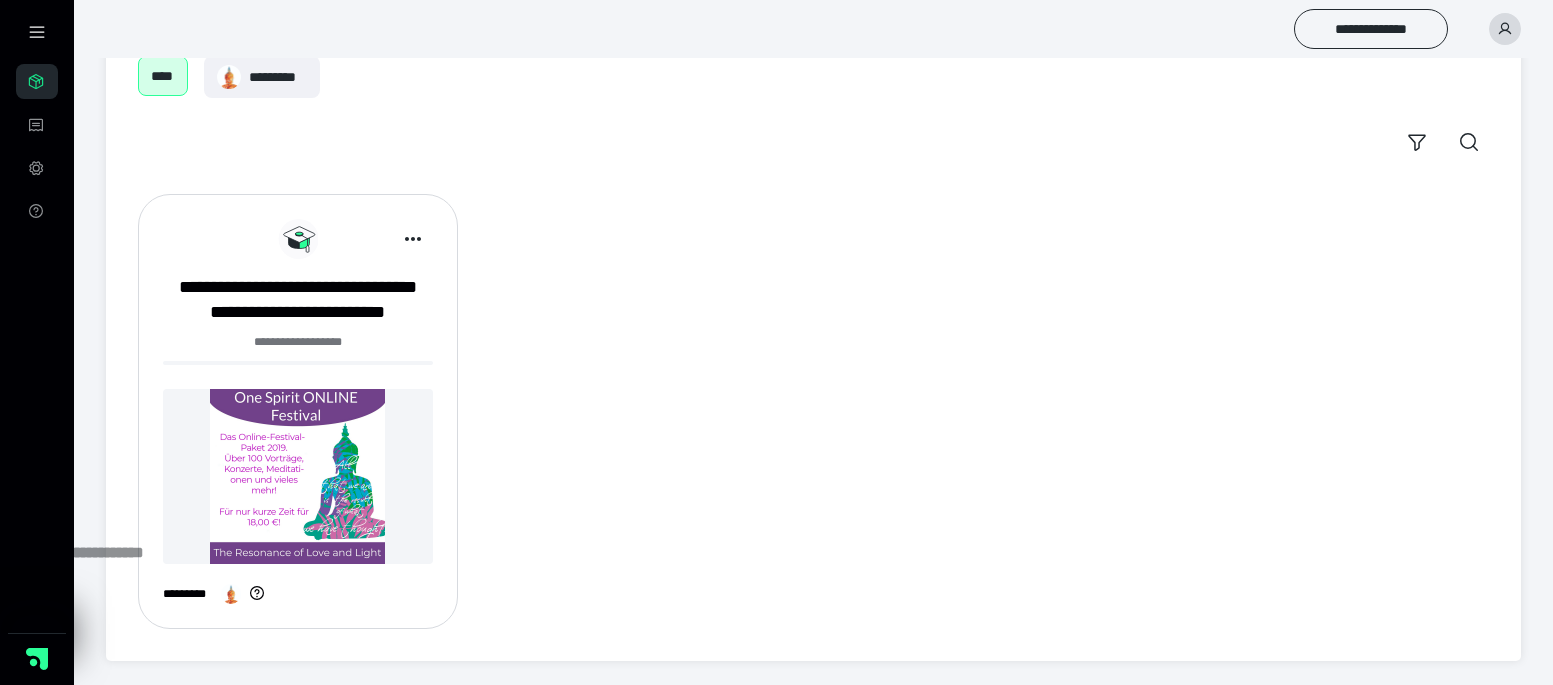 click on "****" at bounding box center [163, 76] 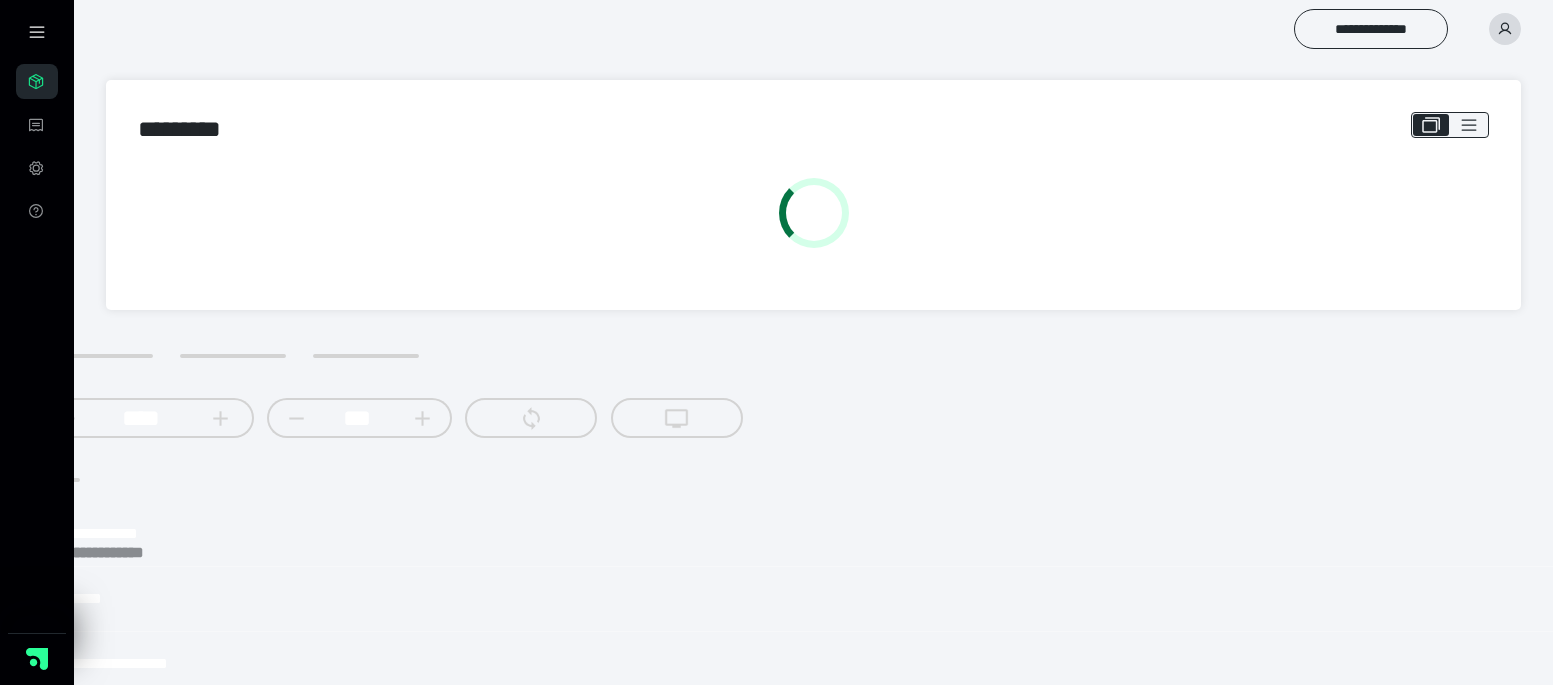 scroll, scrollTop: 0, scrollLeft: 0, axis: both 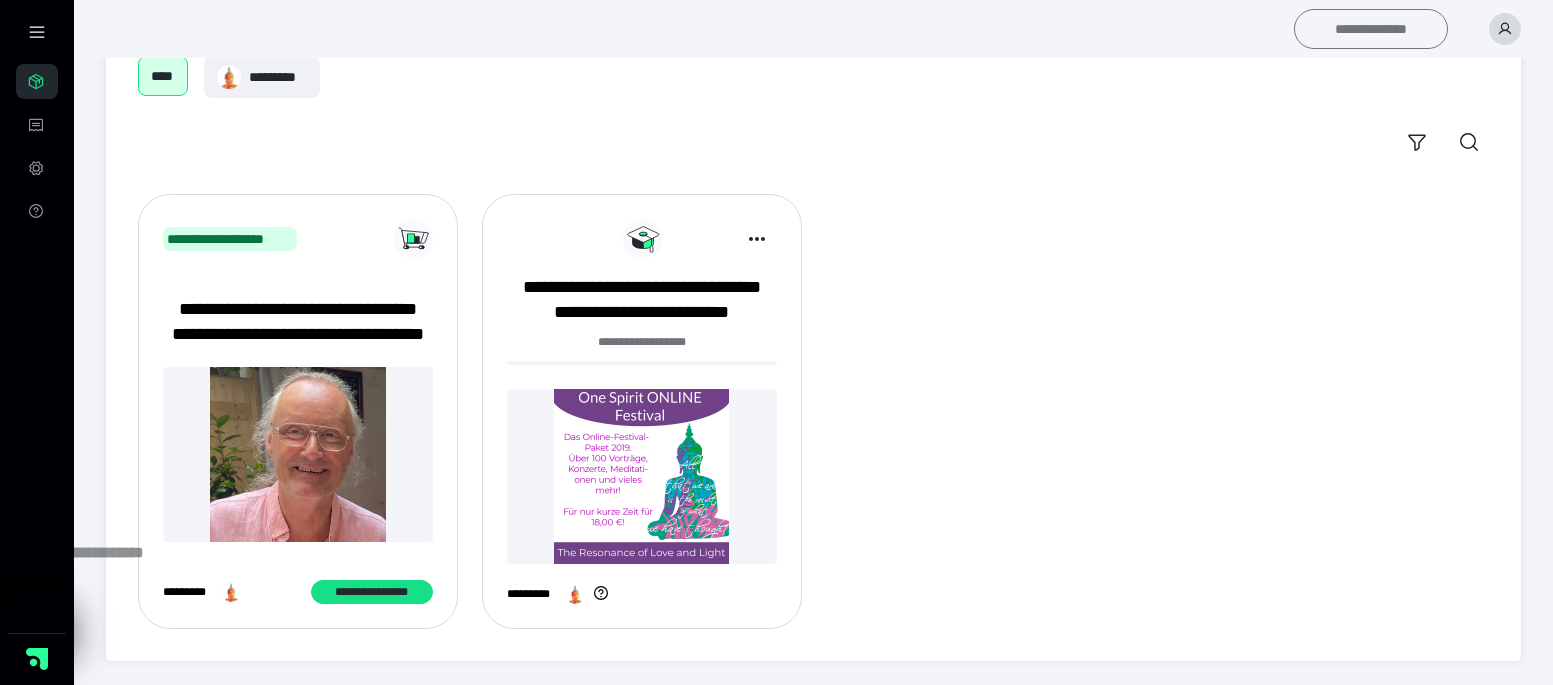 click on "**********" at bounding box center [1371, 29] 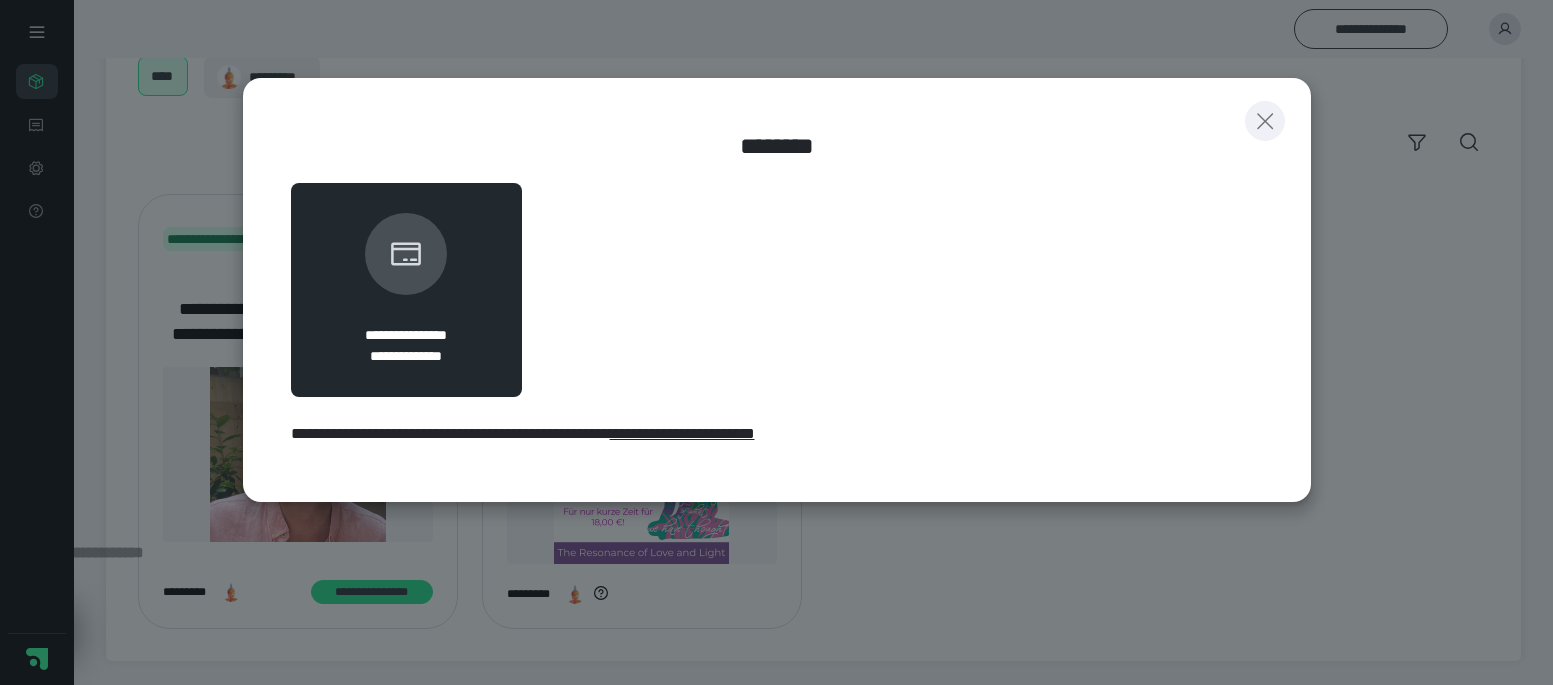 click 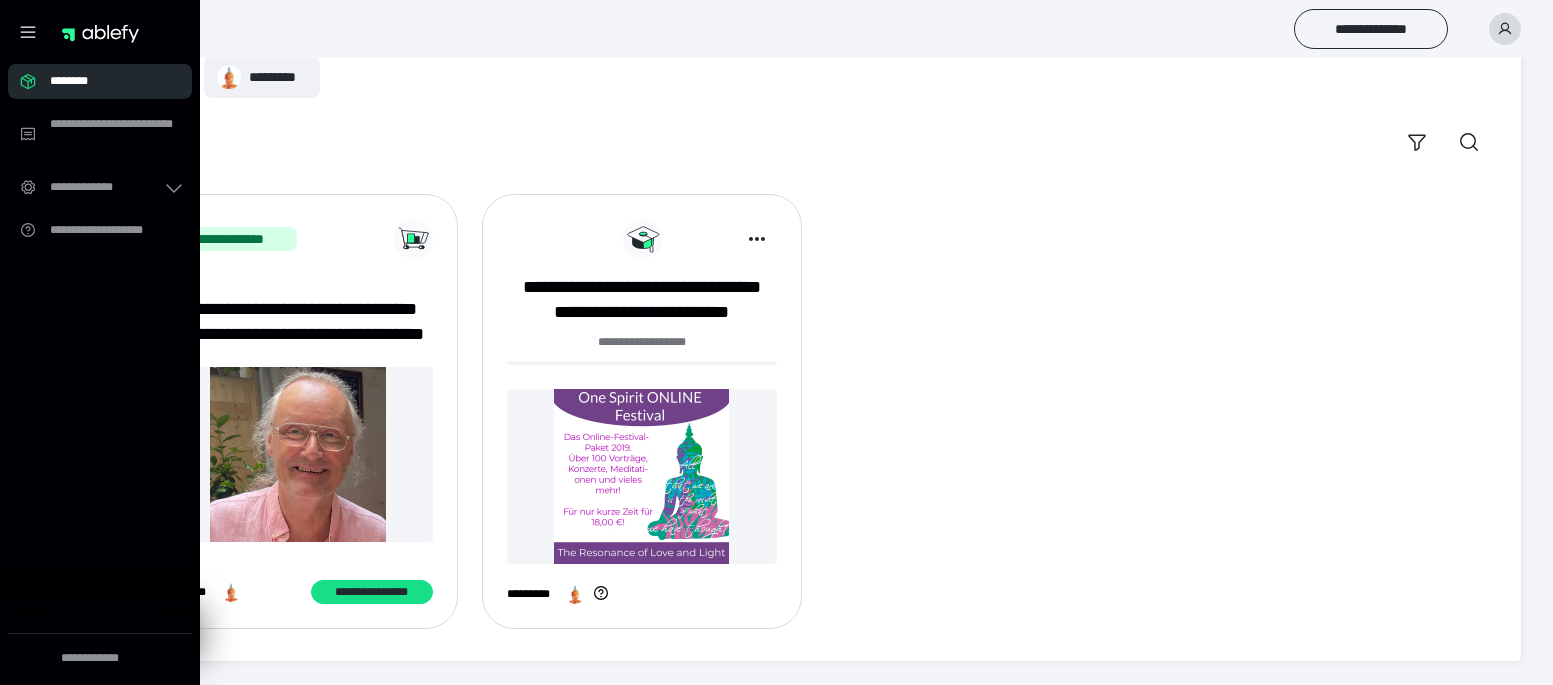 click on "********" at bounding box center [106, 81] 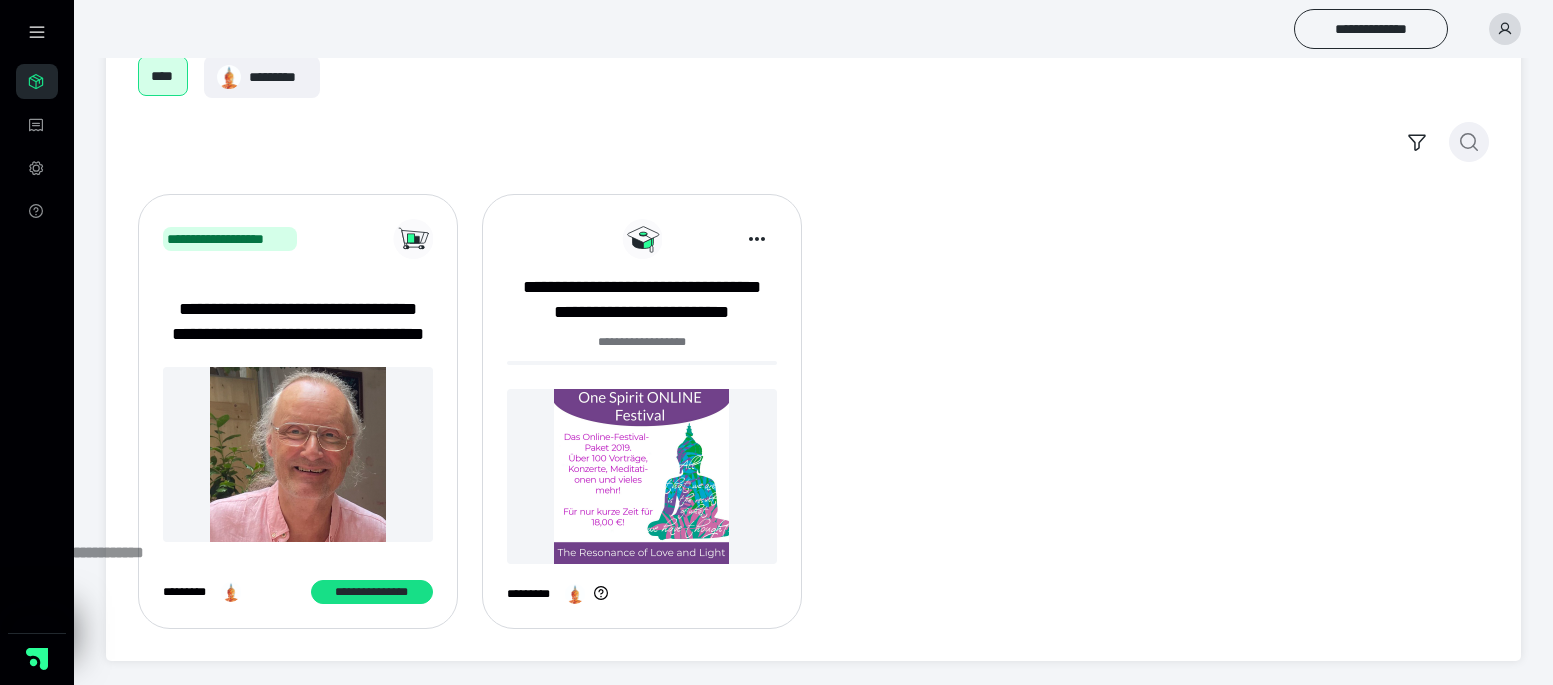 click 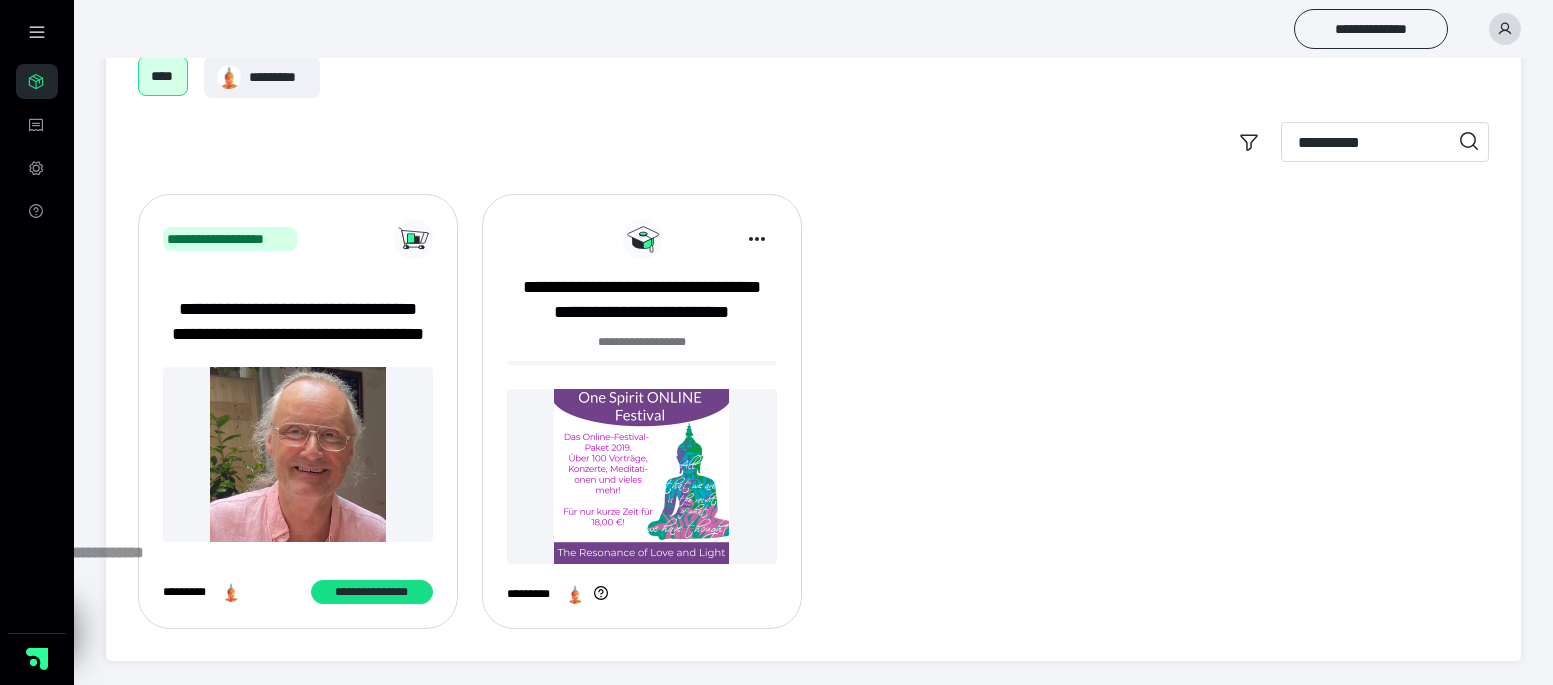 type on "**********" 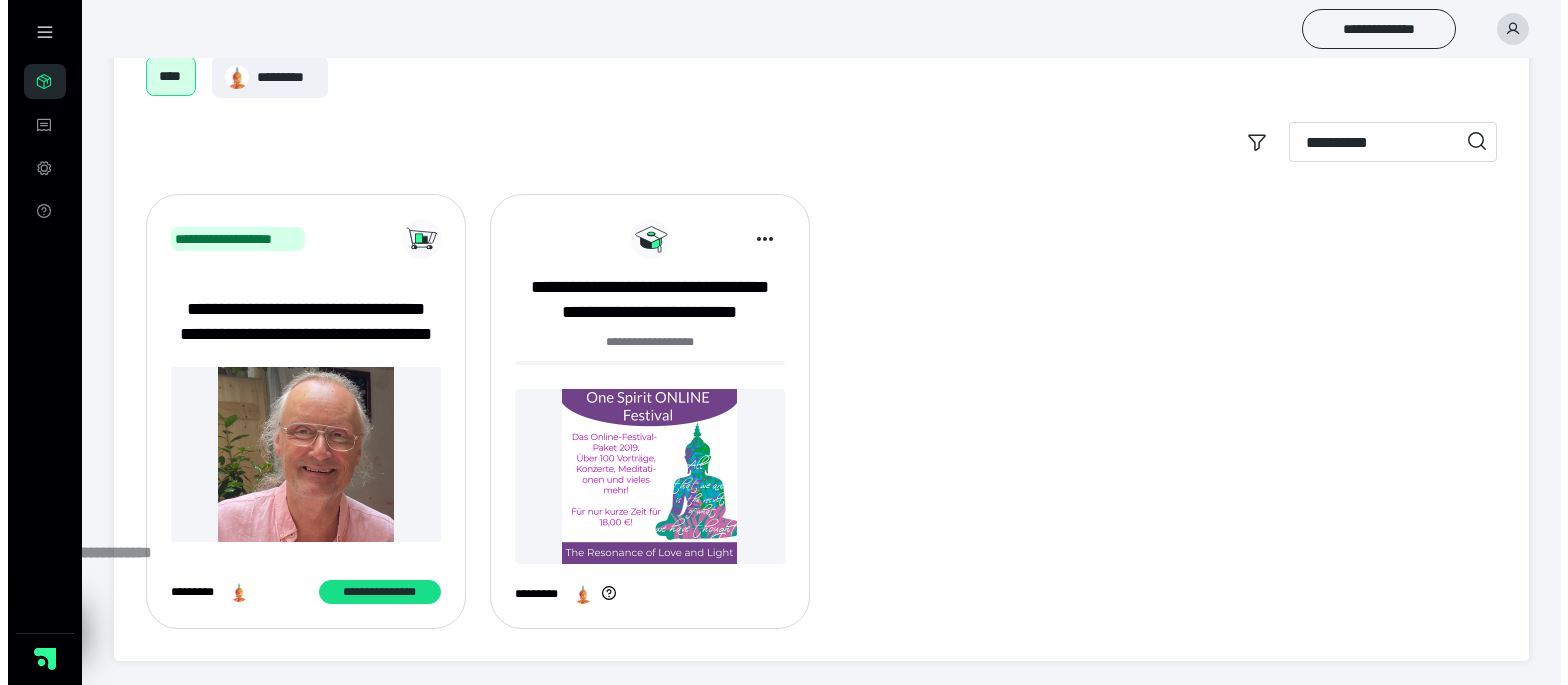 scroll, scrollTop: 0, scrollLeft: 0, axis: both 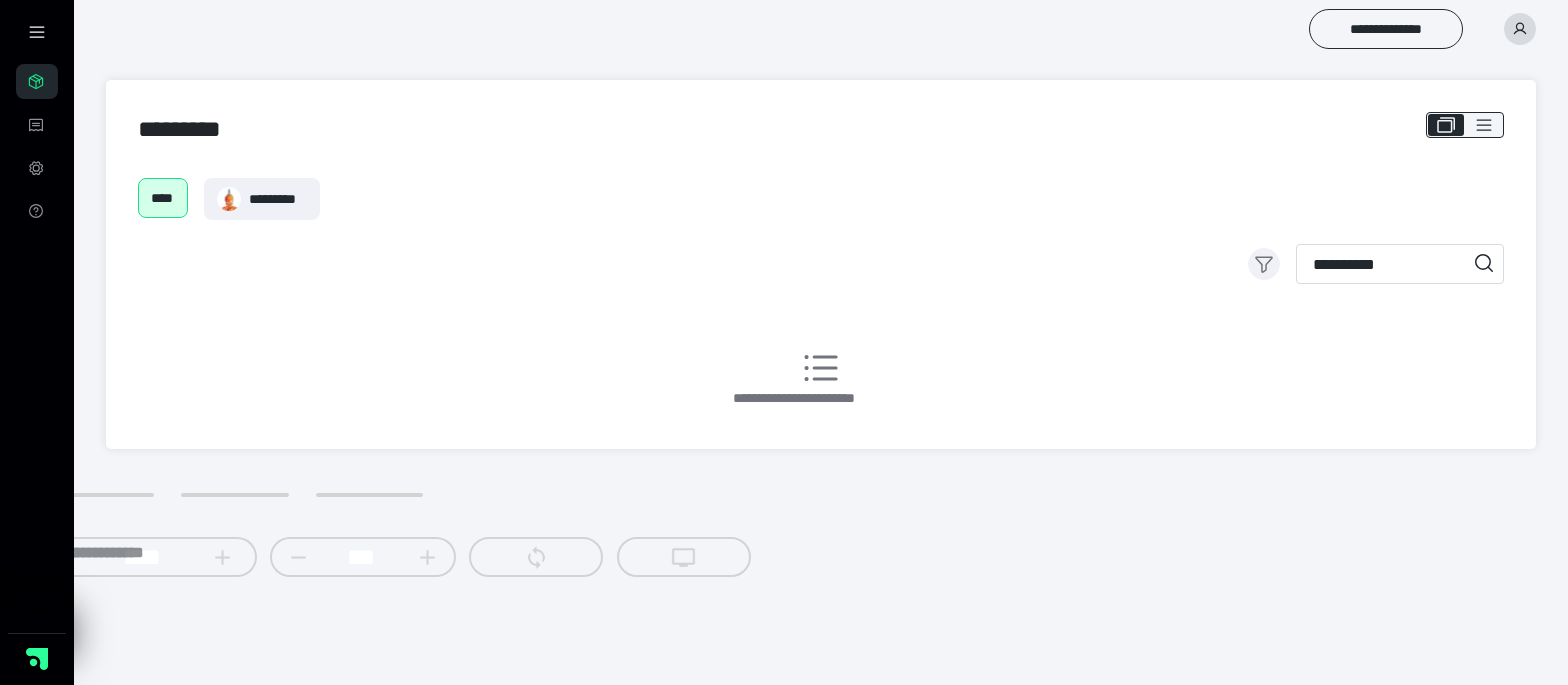 click 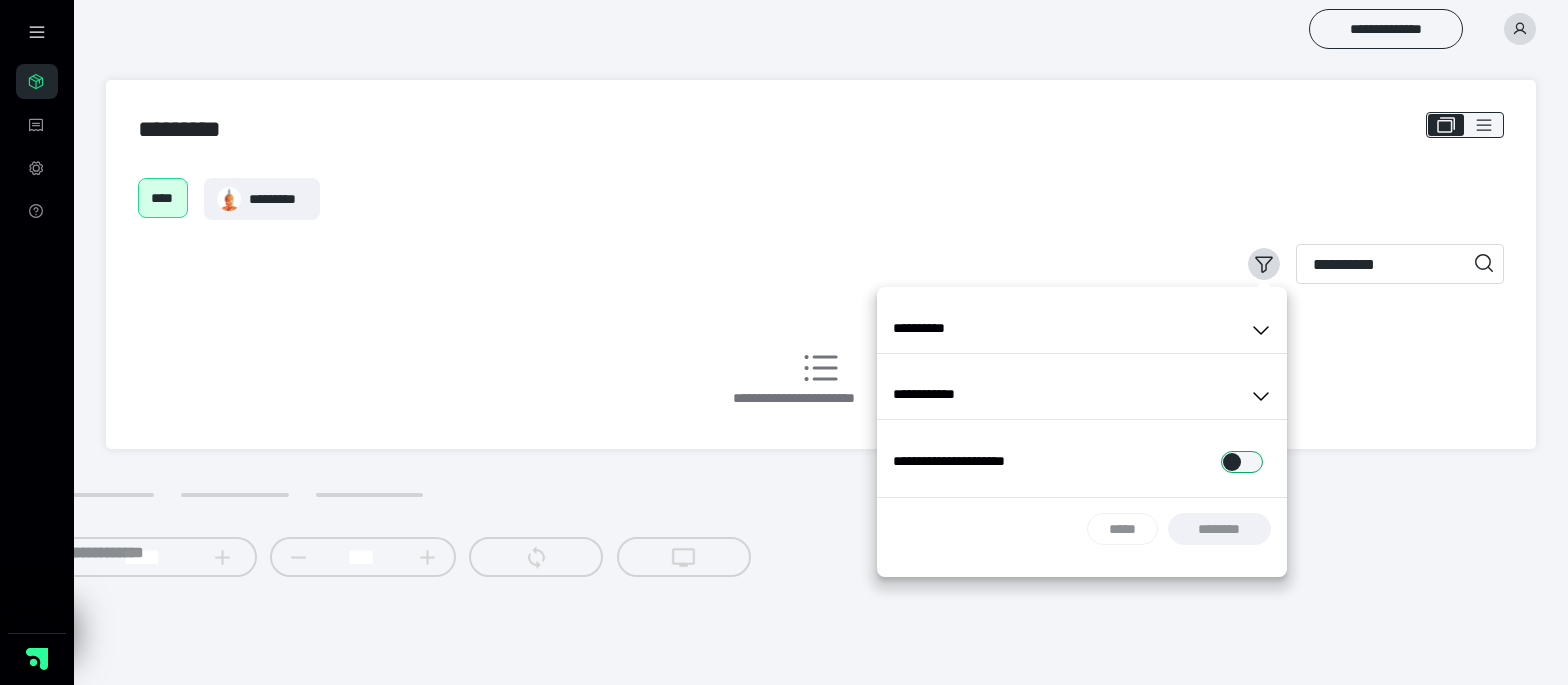 click at bounding box center (1242, 462) 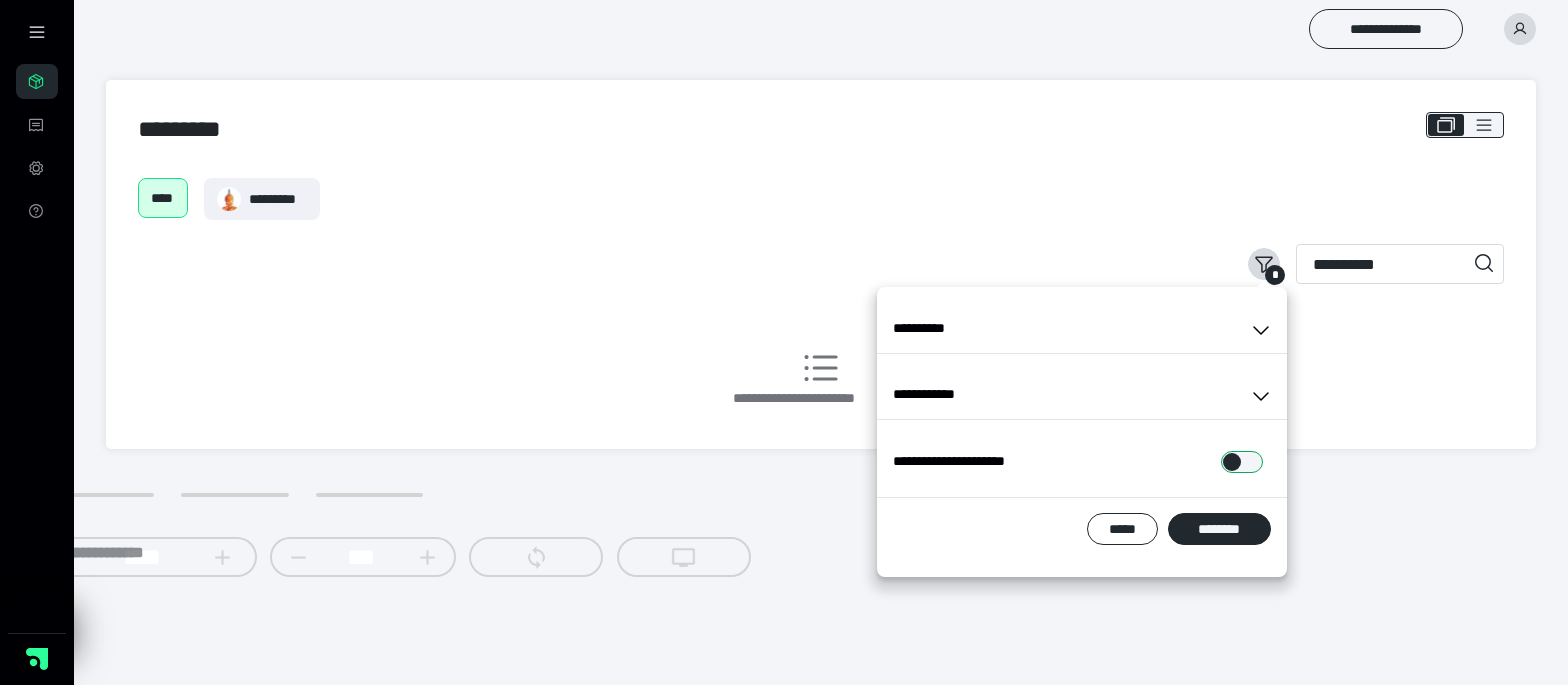 click at bounding box center (1242, 462) 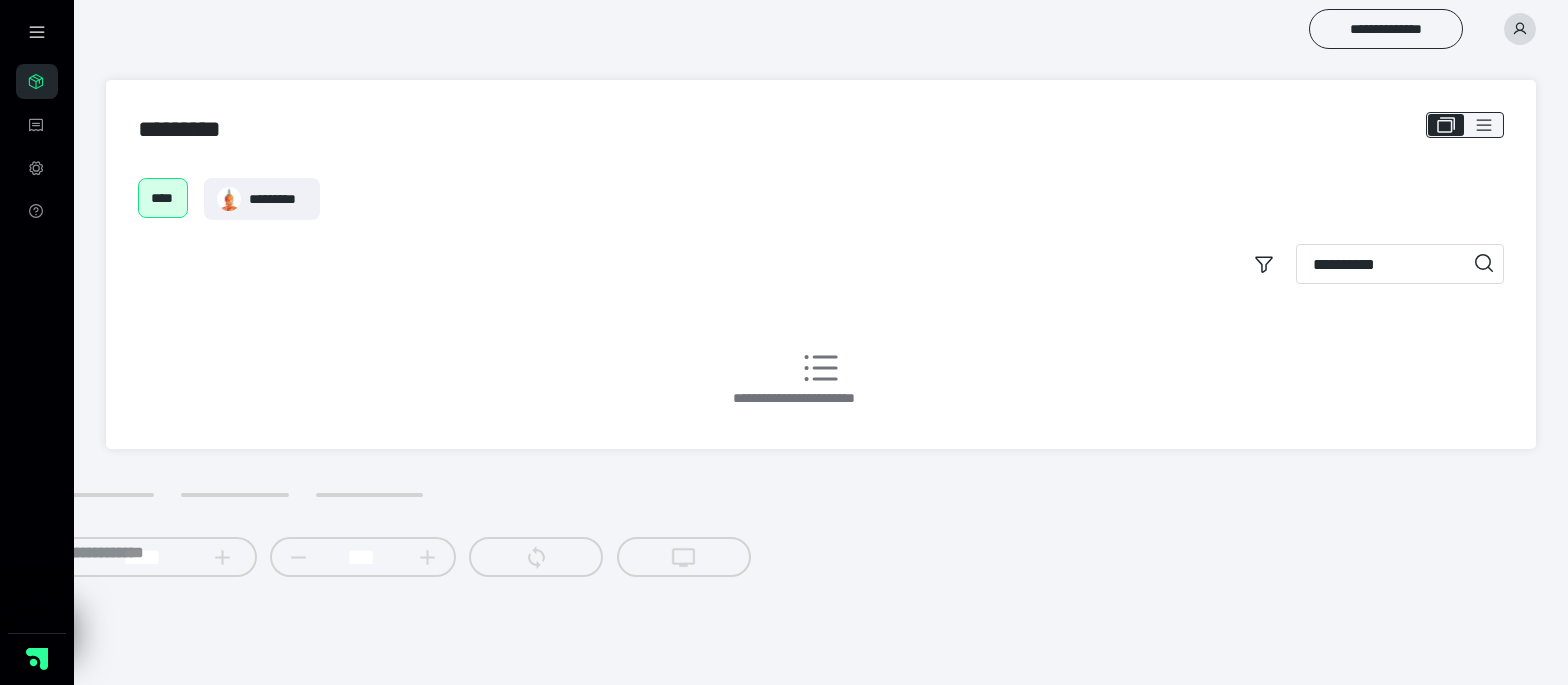 click 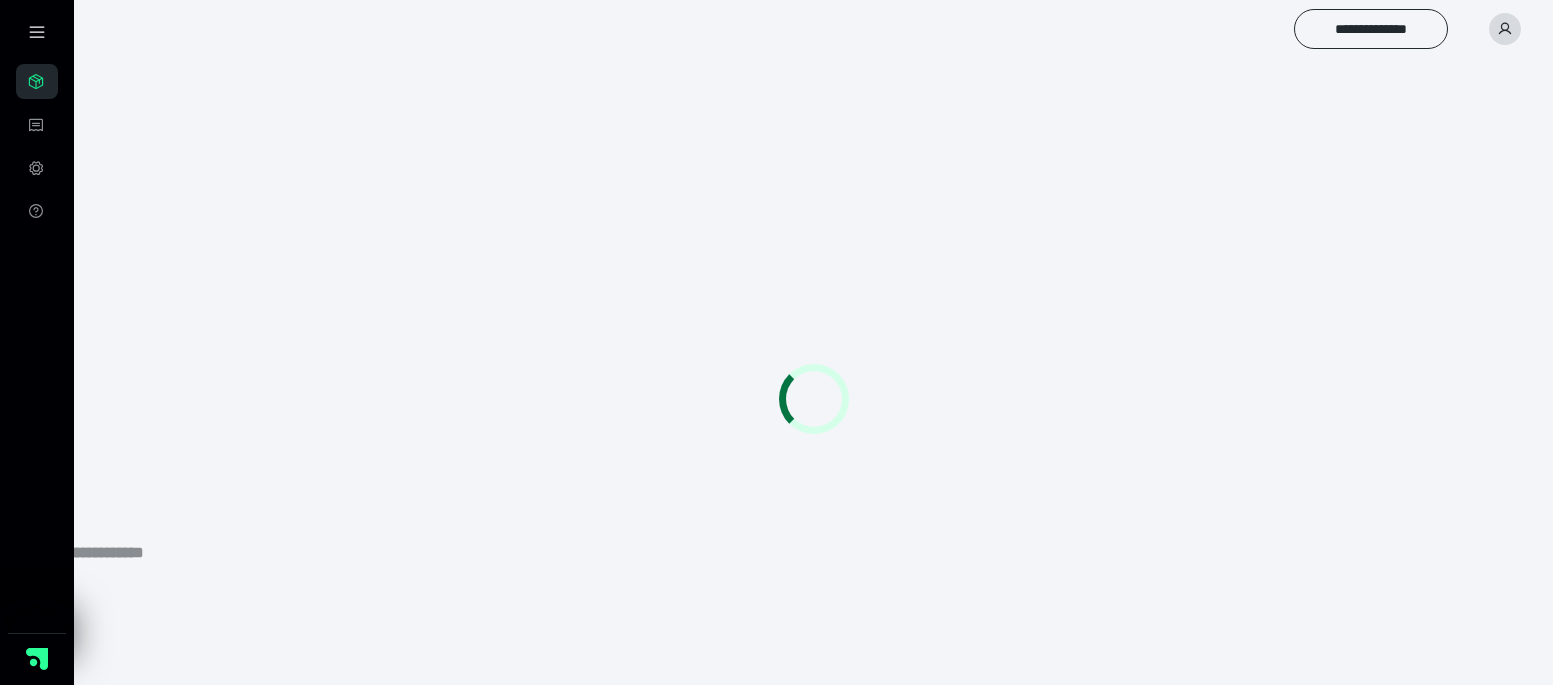 scroll, scrollTop: 0, scrollLeft: 0, axis: both 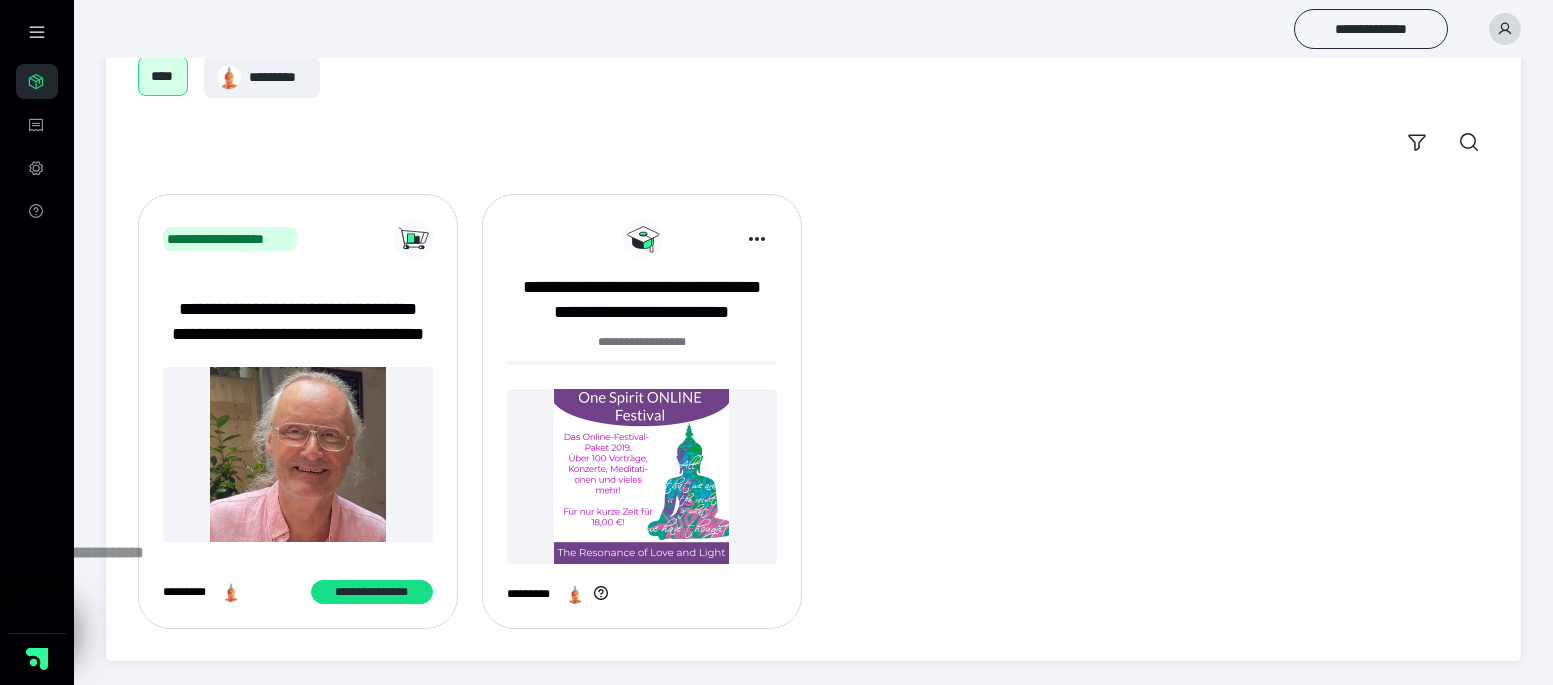 click 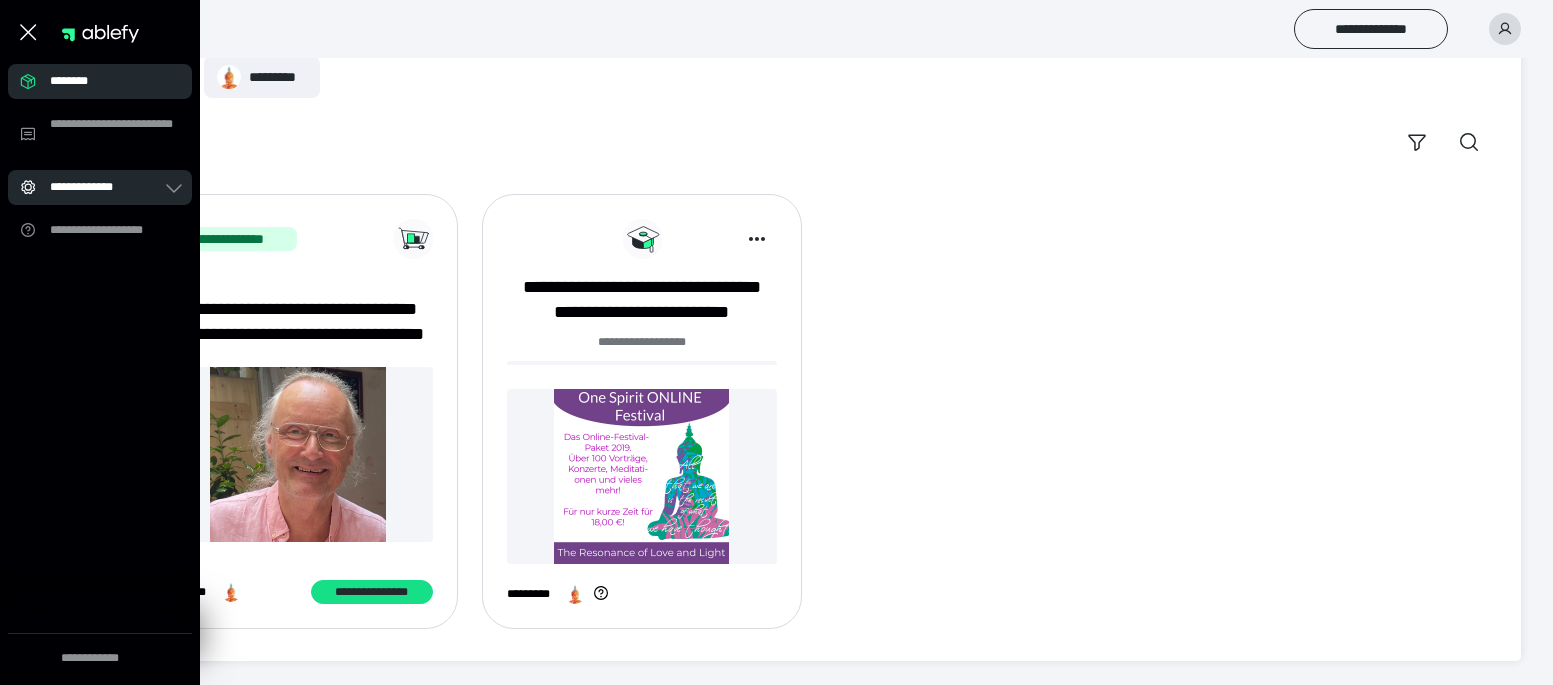 click 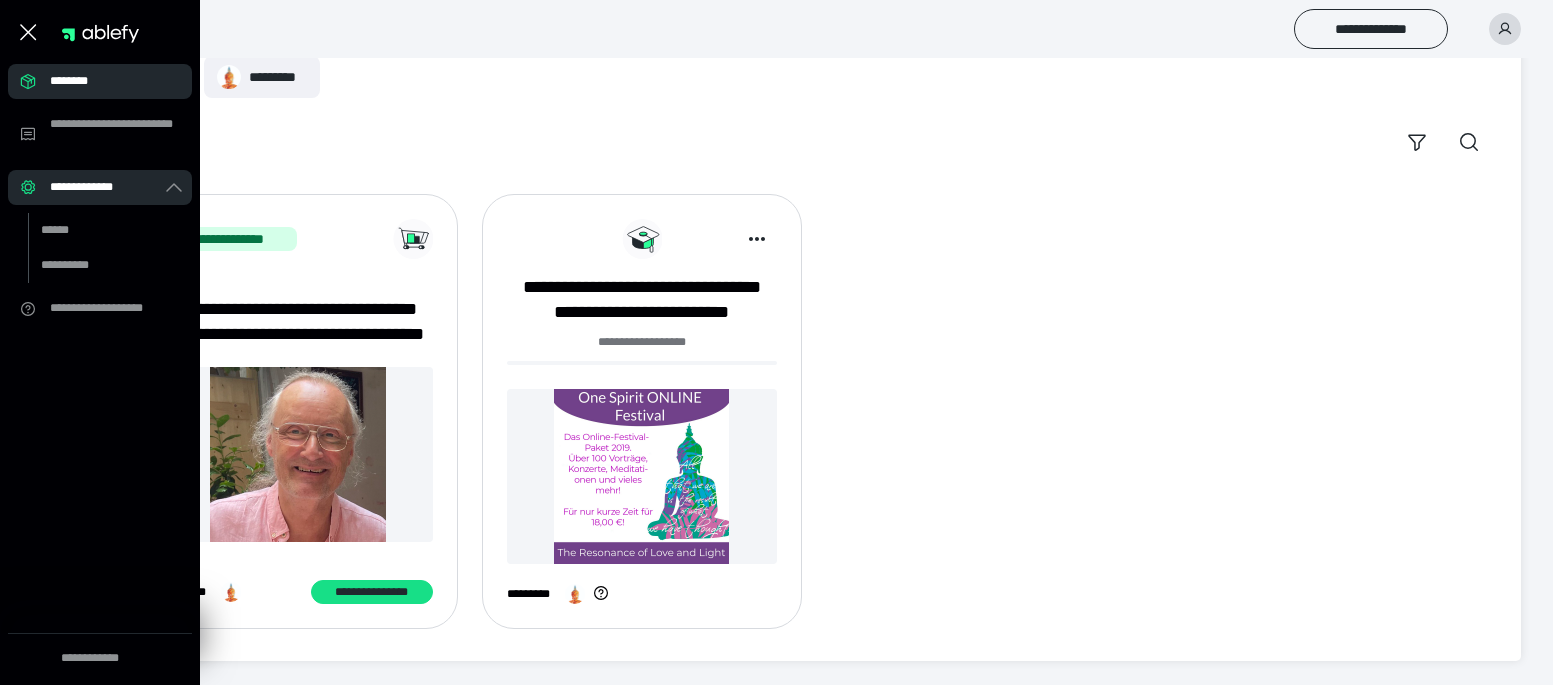 drag, startPoint x: 749, startPoint y: 236, endPoint x: 450, endPoint y: 105, distance: 326.43835 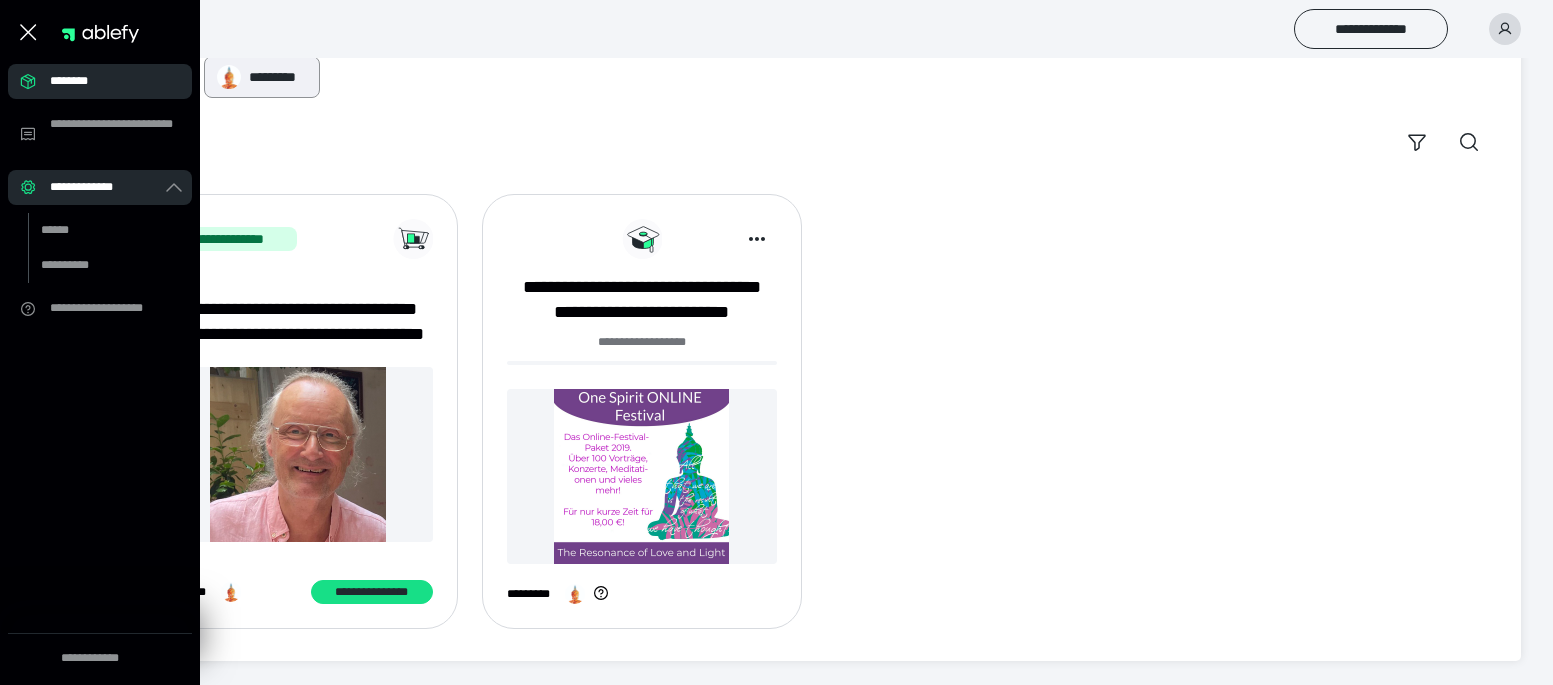 click on "*********" at bounding box center [278, 77] 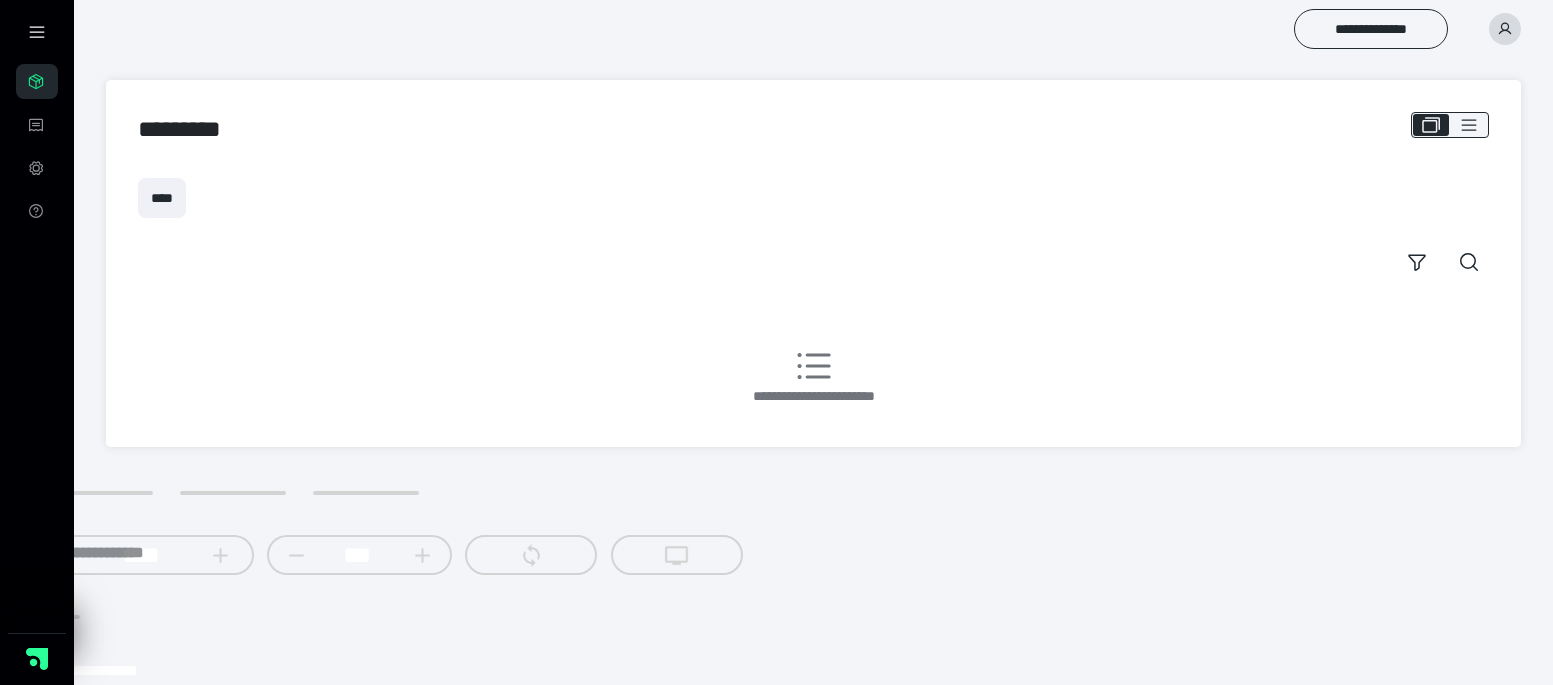 scroll, scrollTop: 0, scrollLeft: 0, axis: both 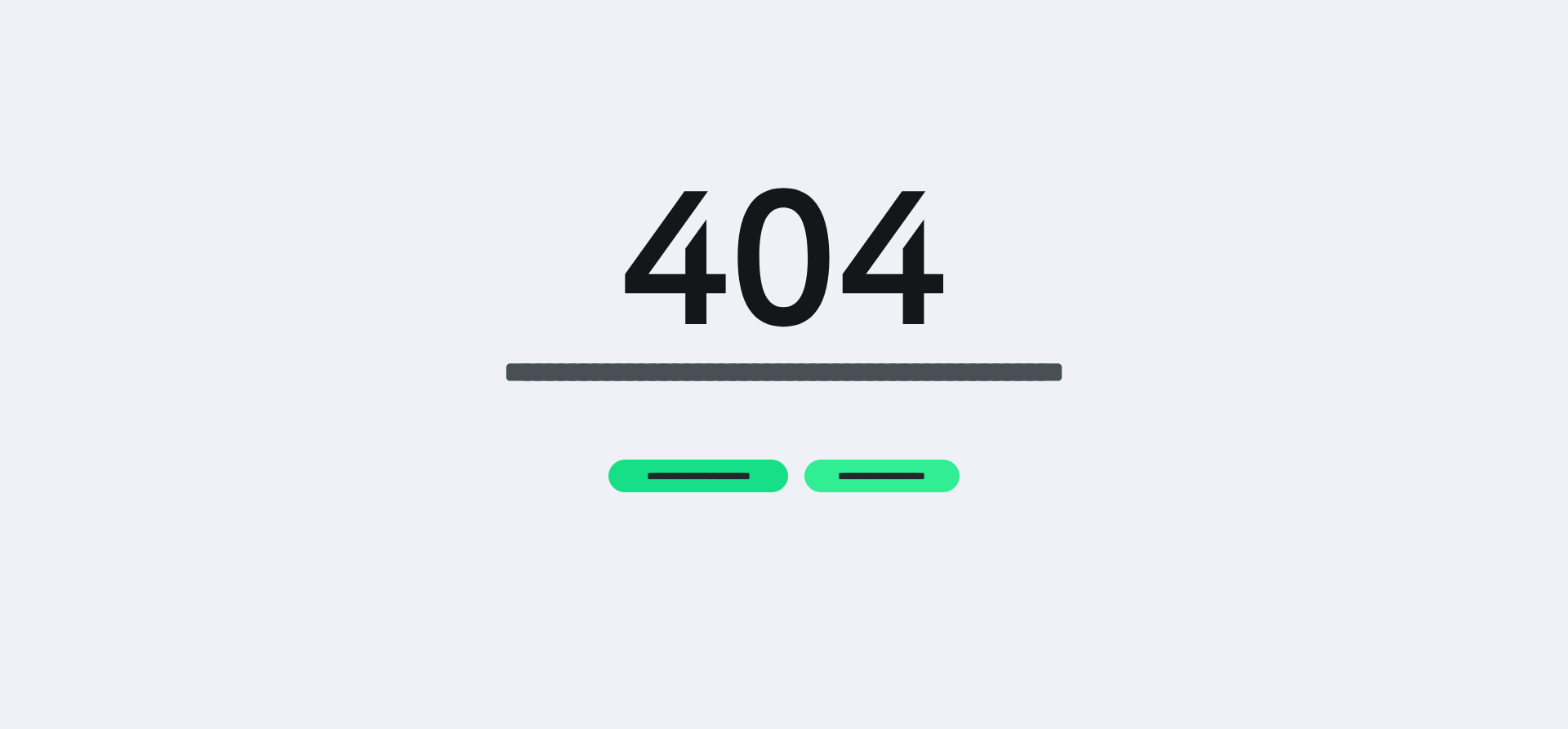 click on "**********" at bounding box center [881, 476] 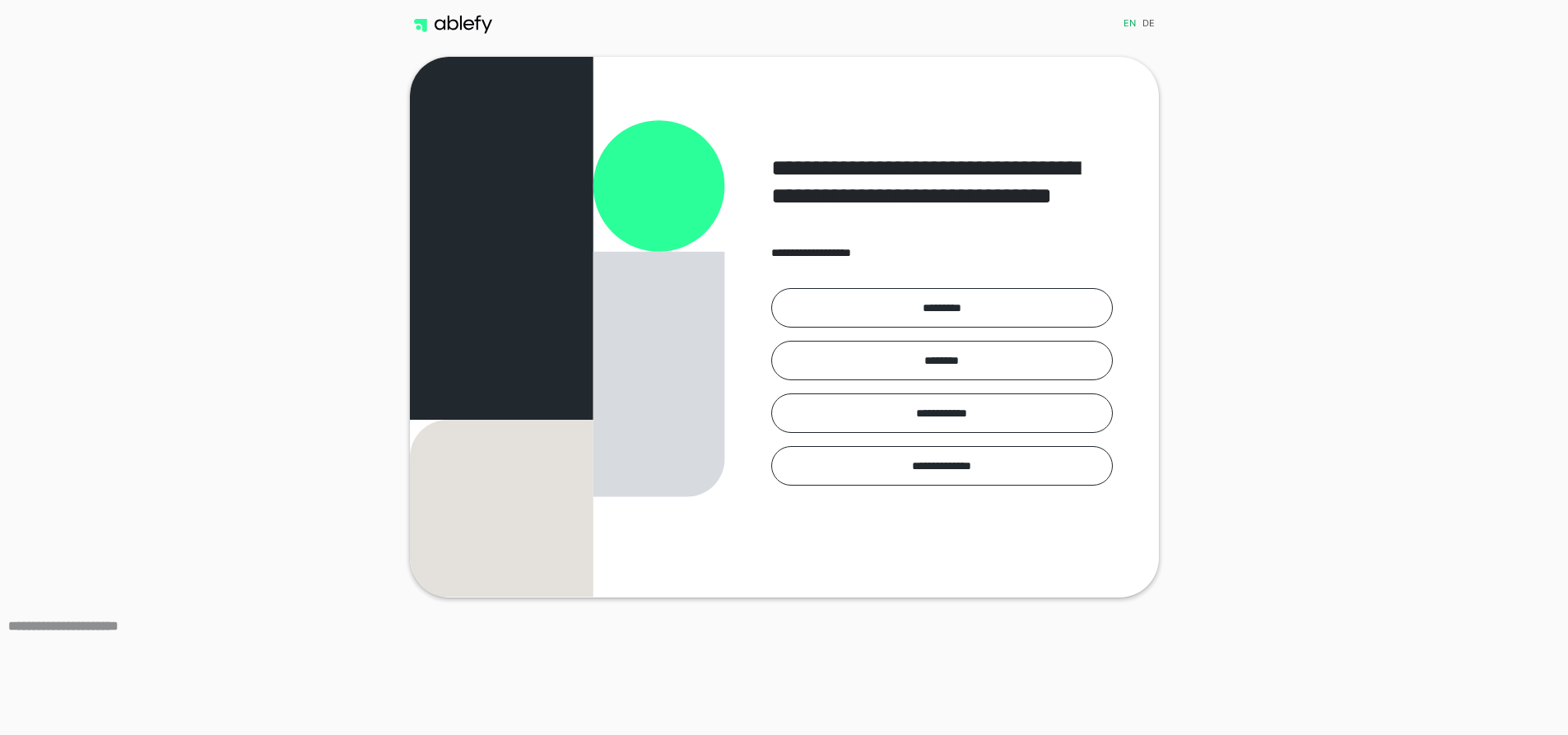 scroll, scrollTop: 0, scrollLeft: 0, axis: both 